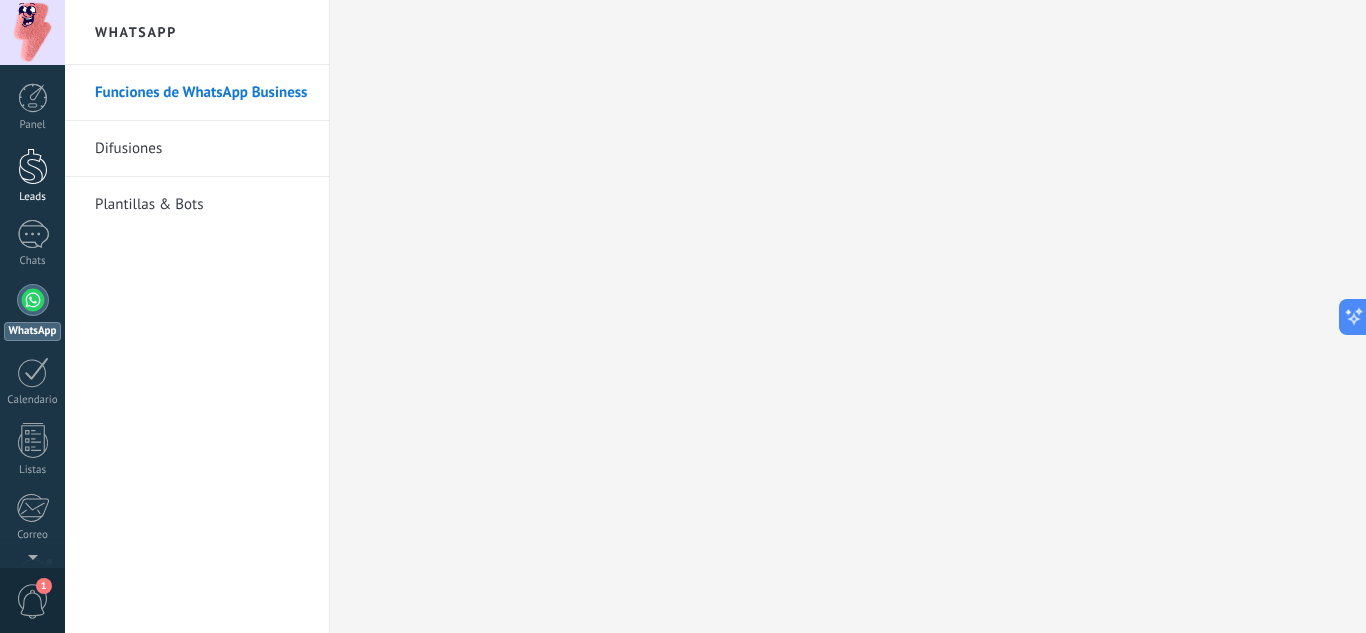 scroll, scrollTop: 0, scrollLeft: 0, axis: both 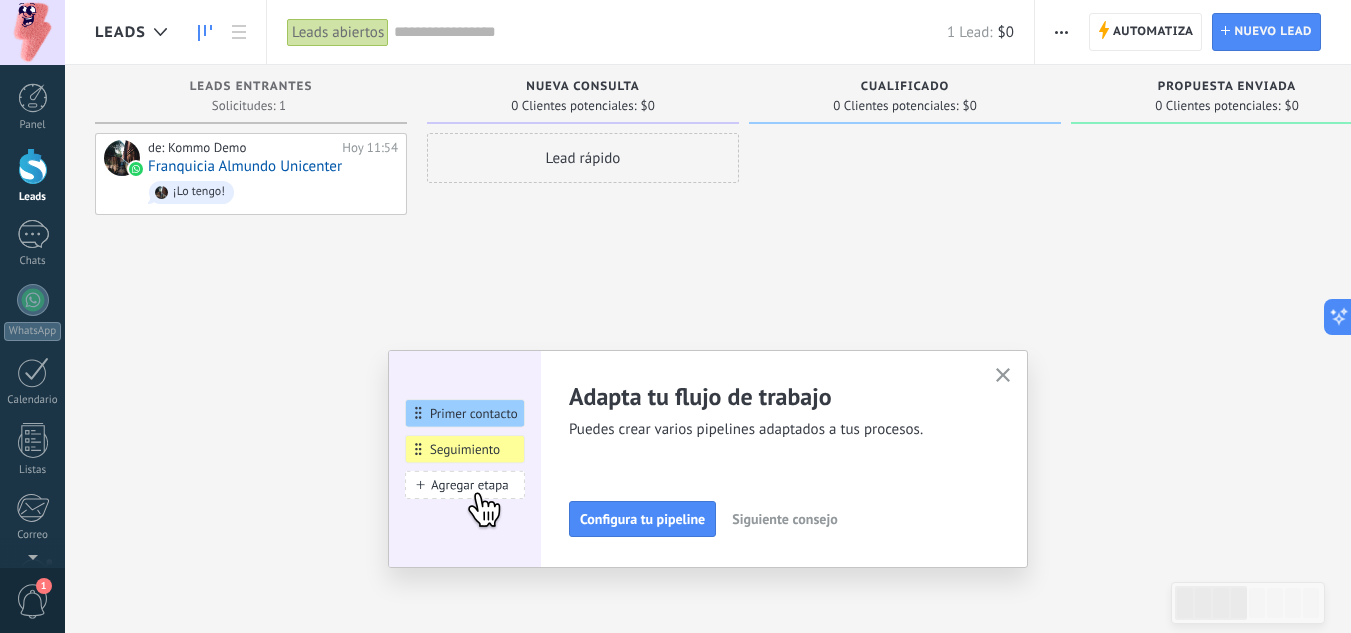 click 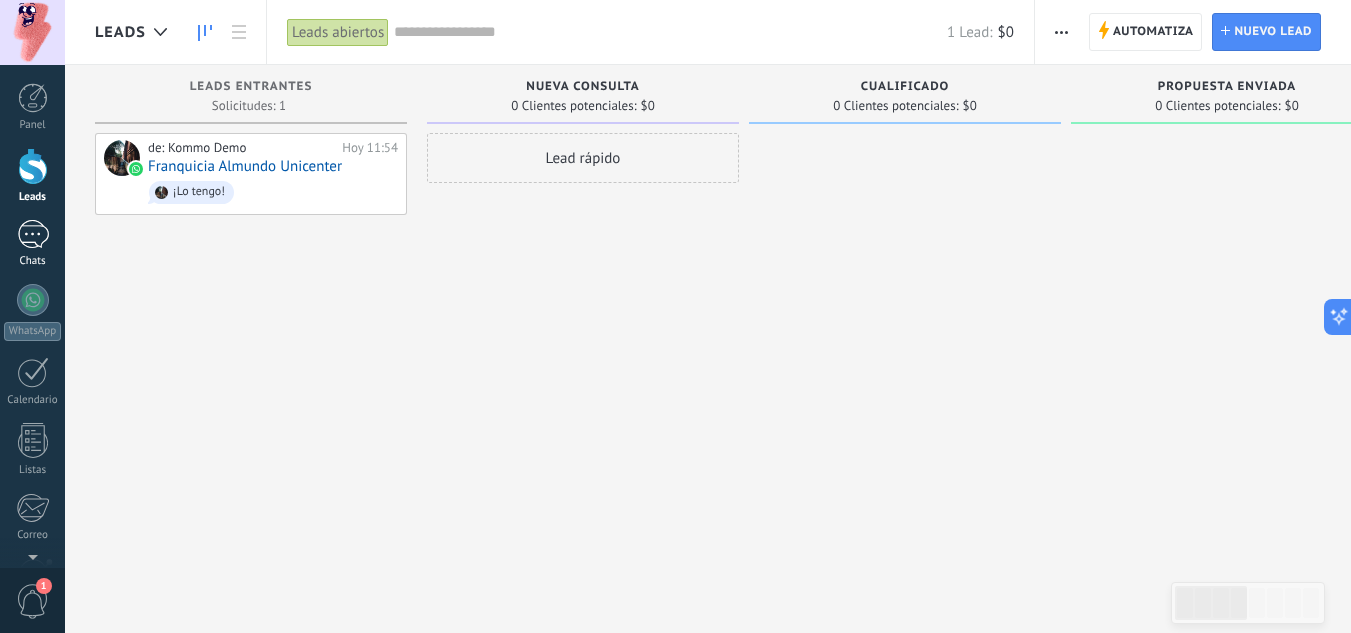 click on "1" at bounding box center [33, 234] 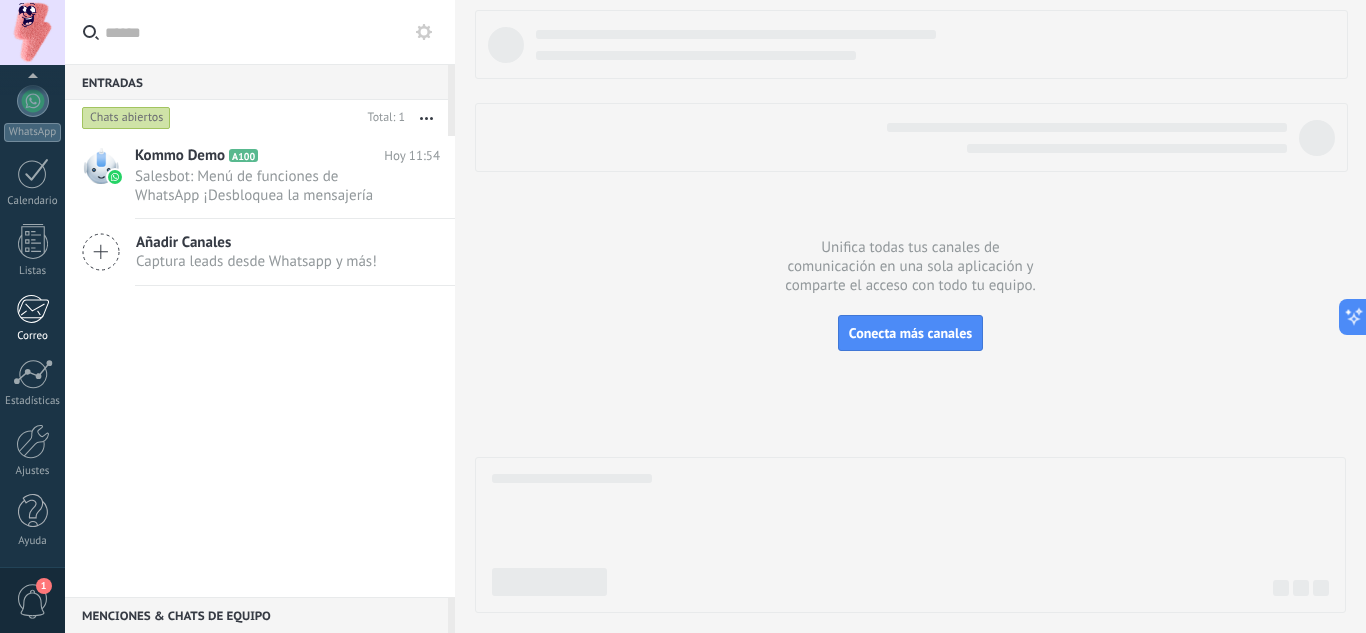 scroll, scrollTop: 0, scrollLeft: 0, axis: both 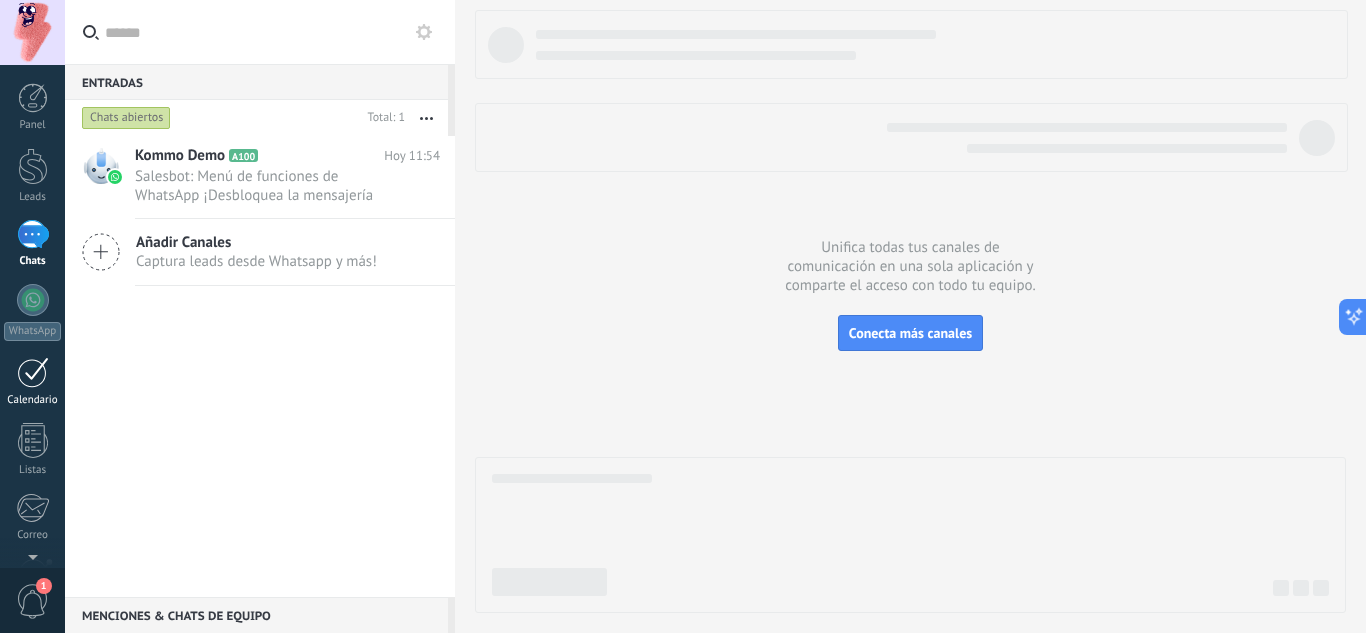 click on "Calendario" at bounding box center (33, 400) 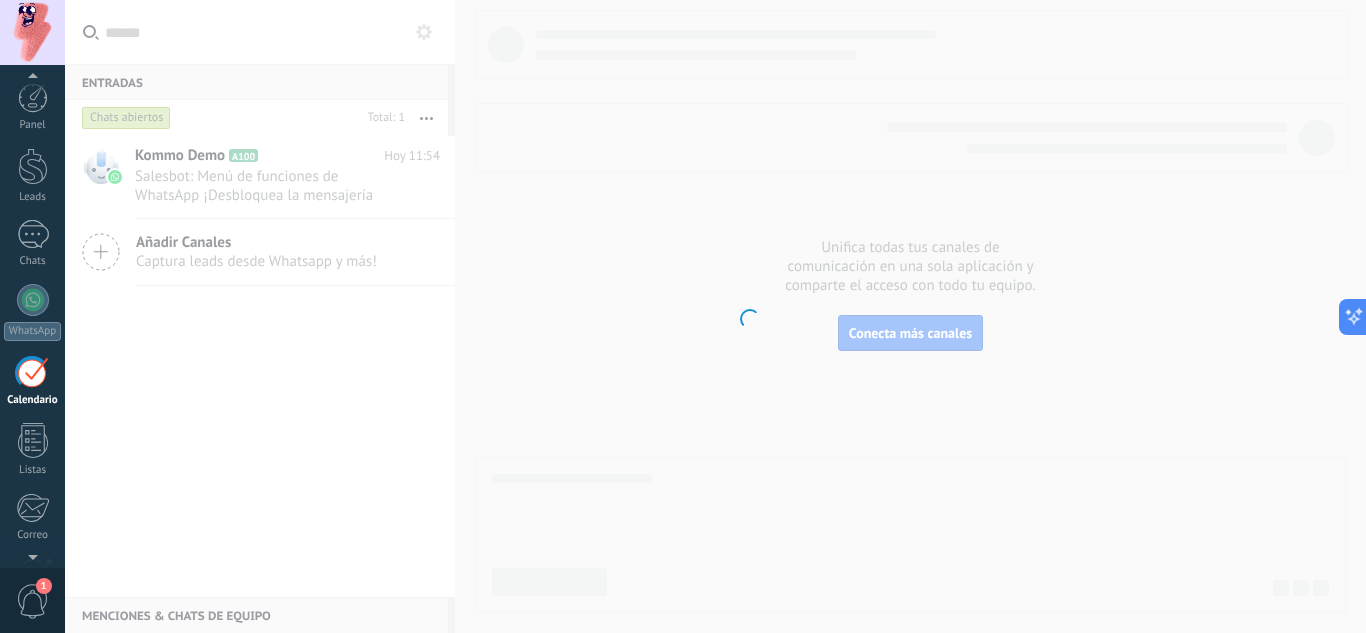 scroll, scrollTop: 58, scrollLeft: 0, axis: vertical 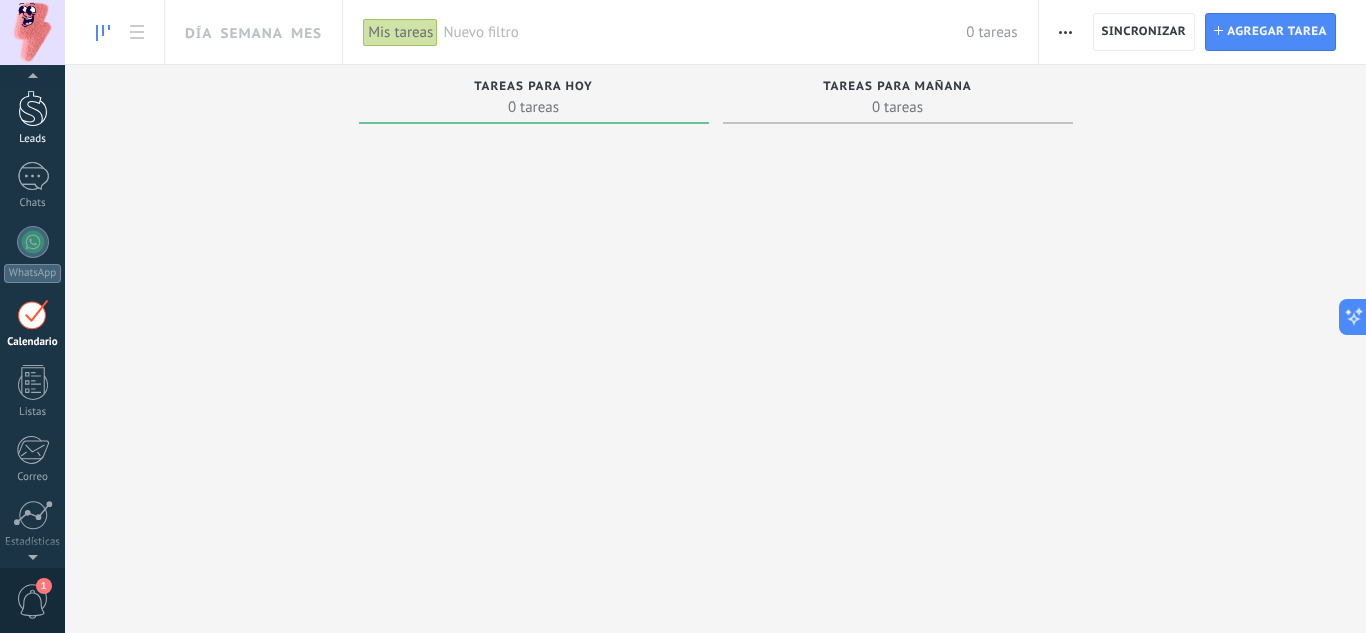 click at bounding box center (33, 108) 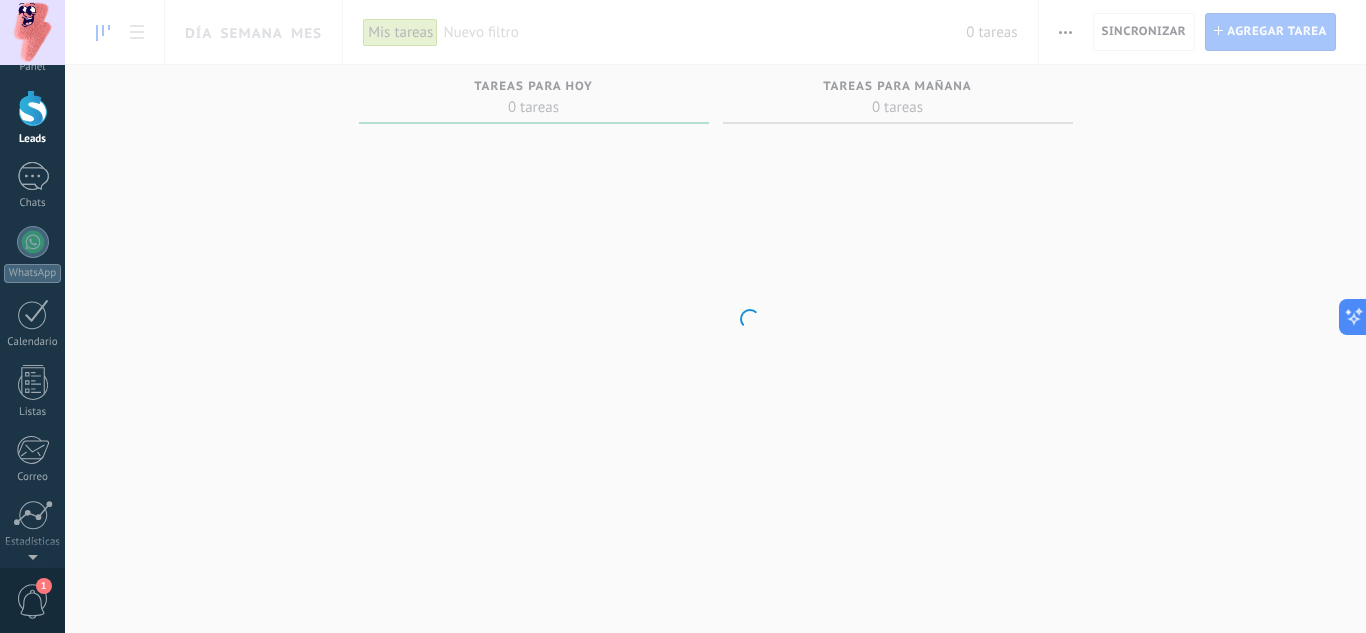 scroll, scrollTop: 0, scrollLeft: 0, axis: both 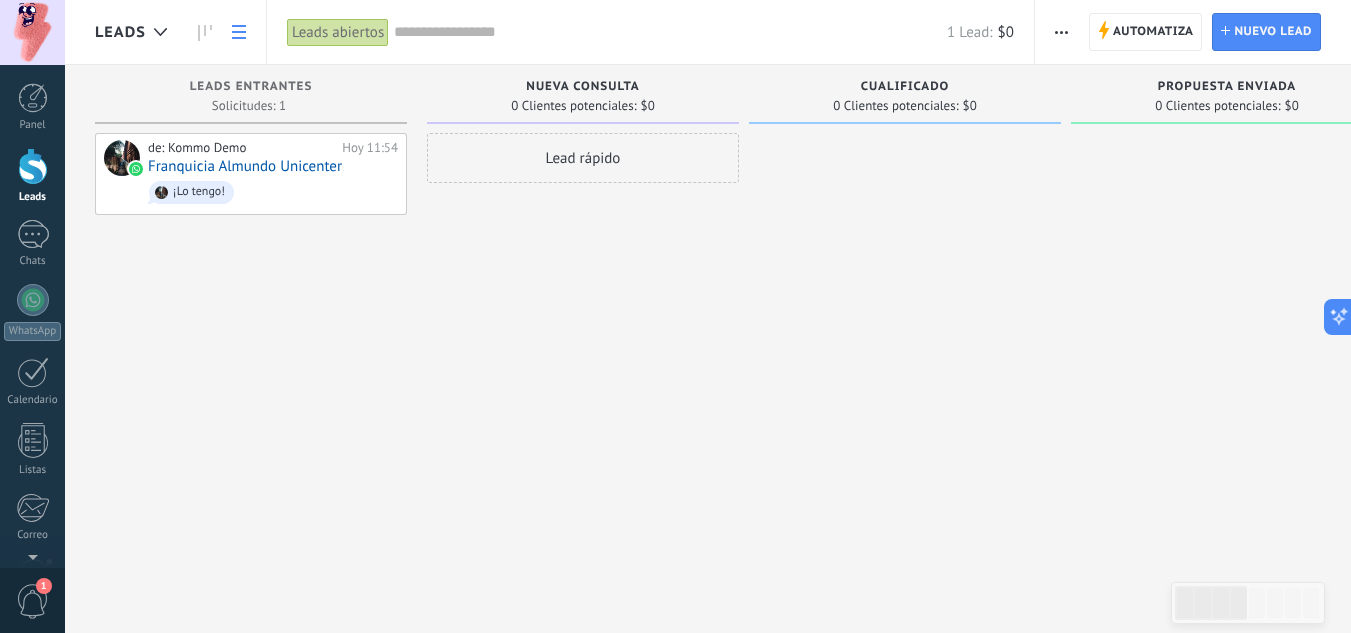 click 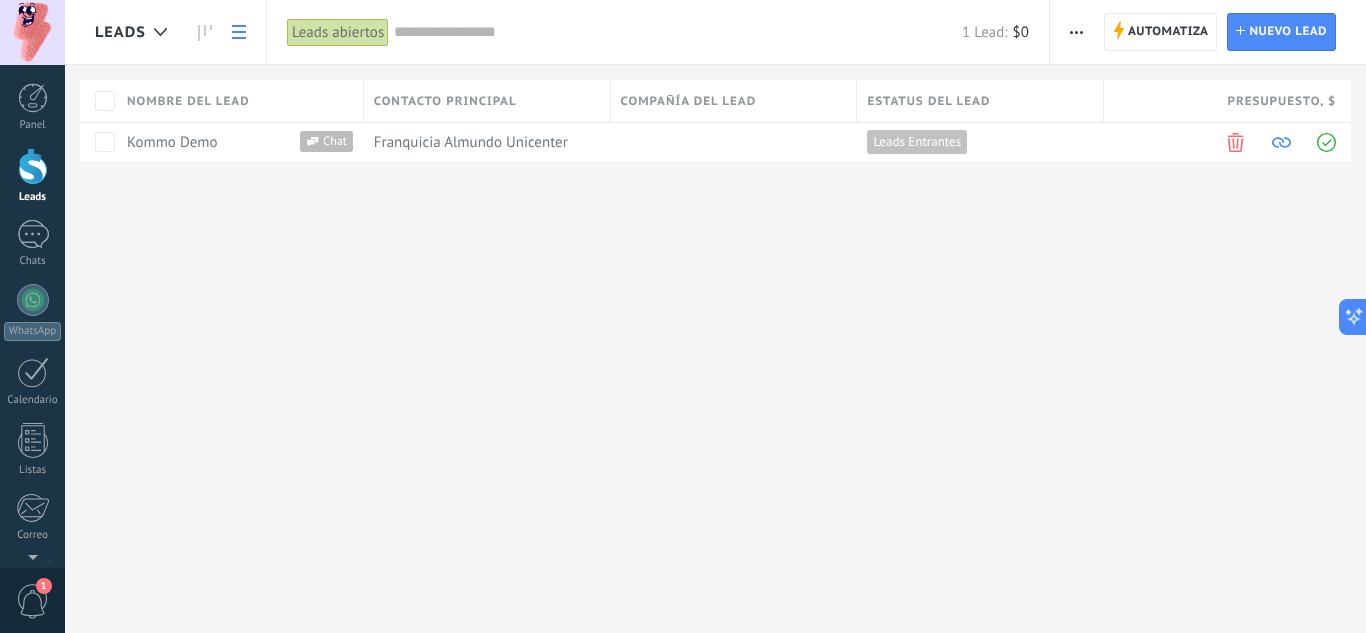 click 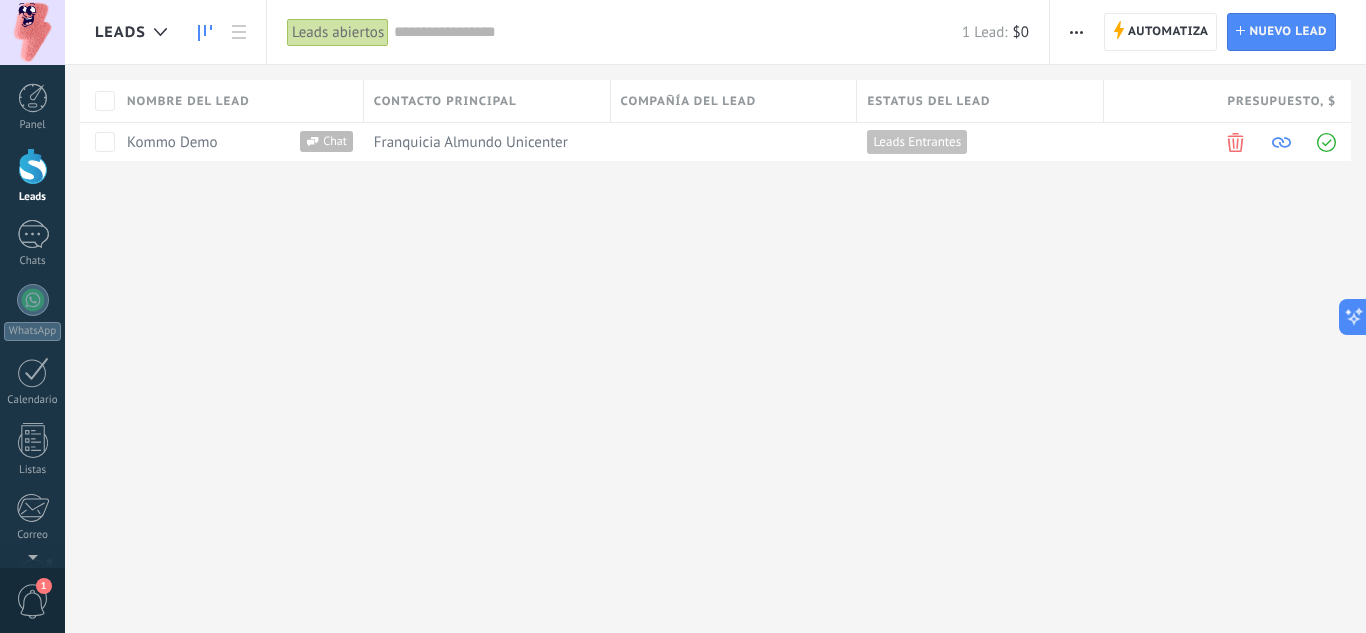 click 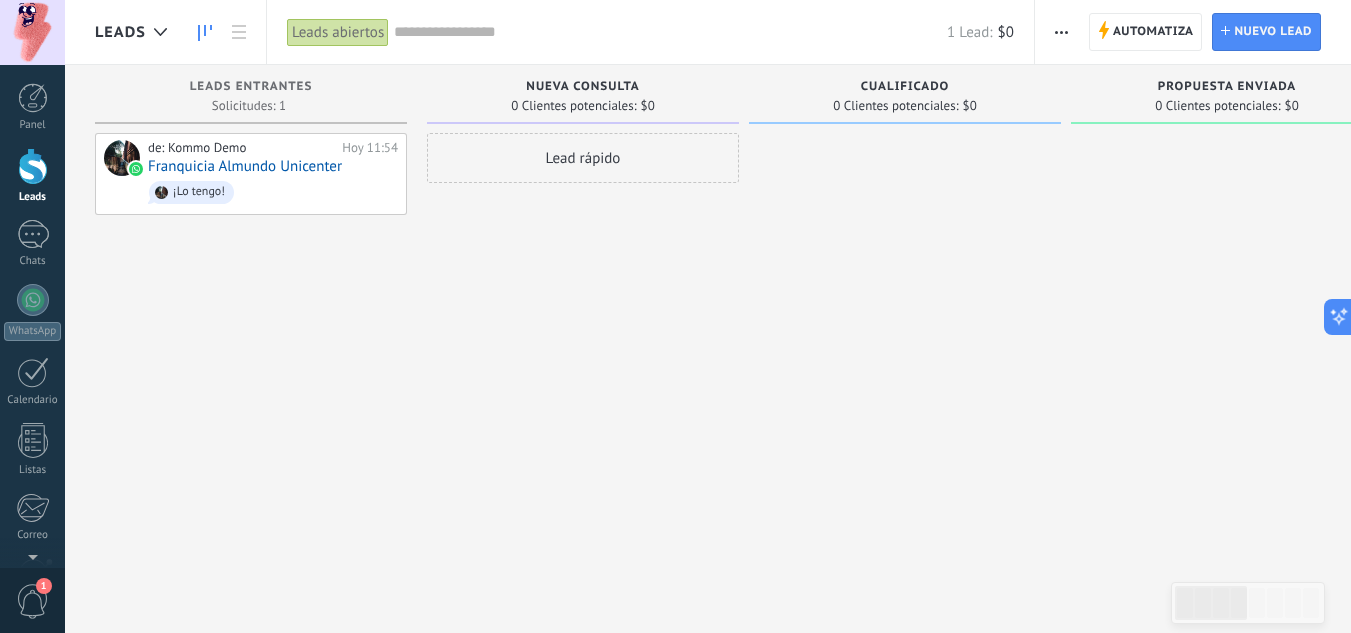 click on "Leads abiertos" at bounding box center (338, 32) 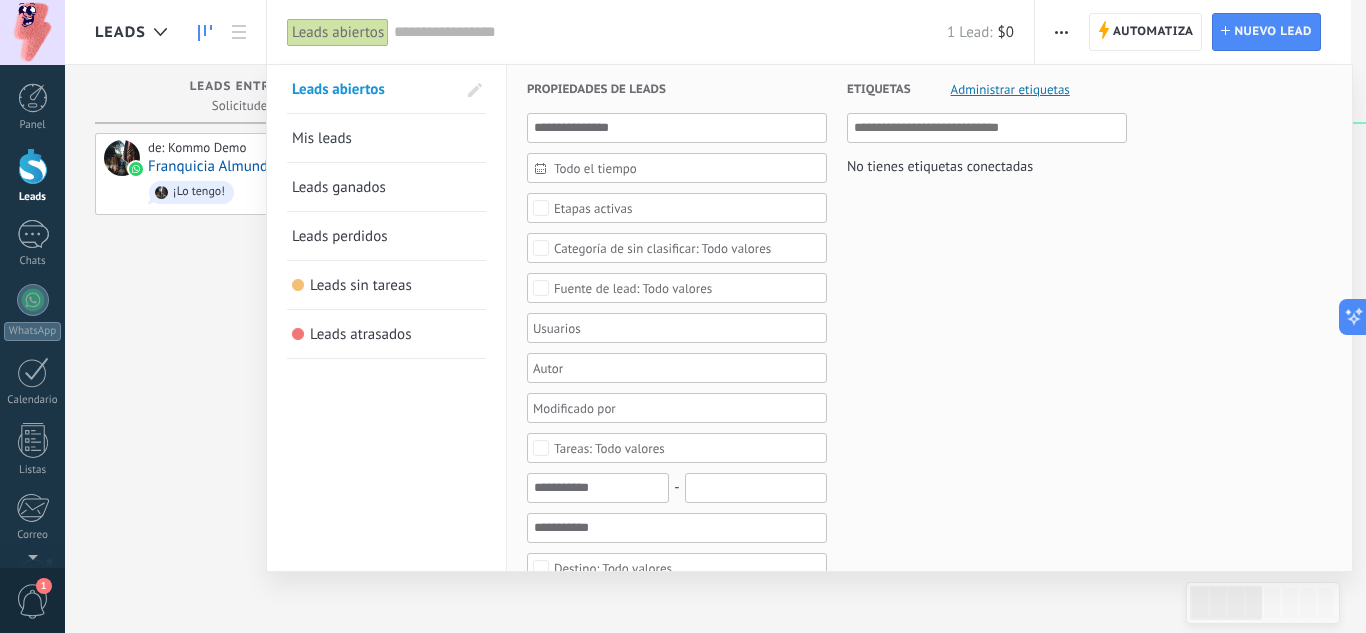 click at bounding box center (670, 32) 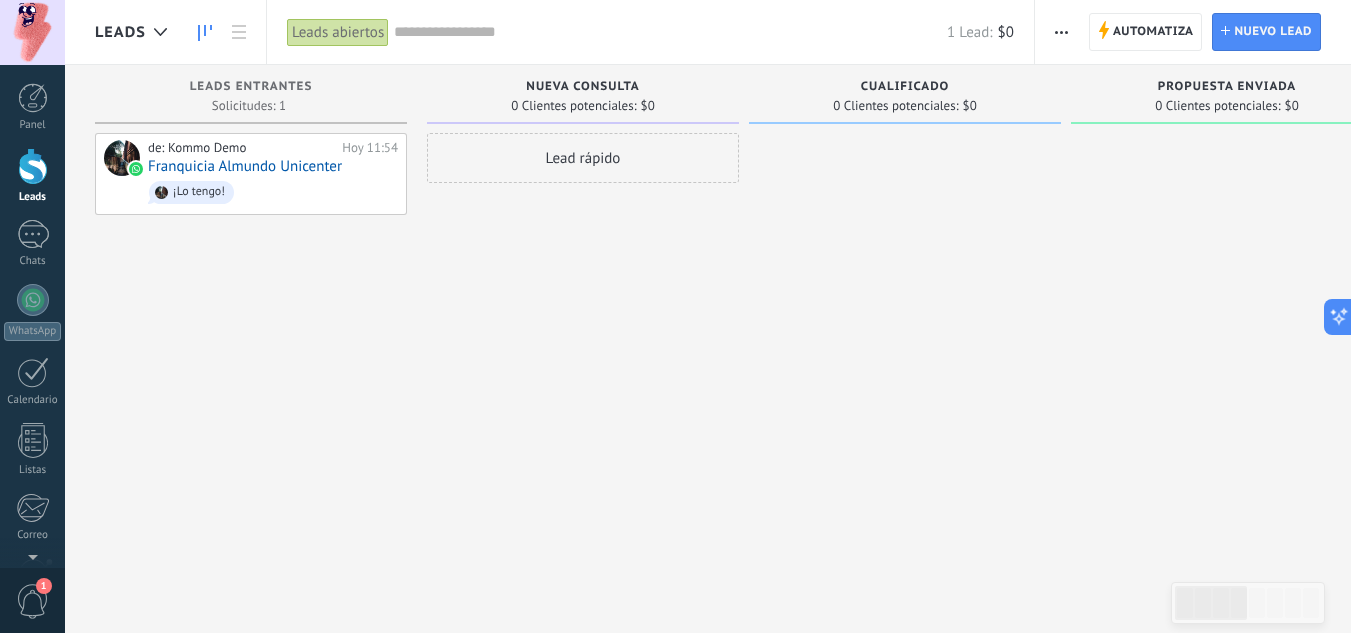 click 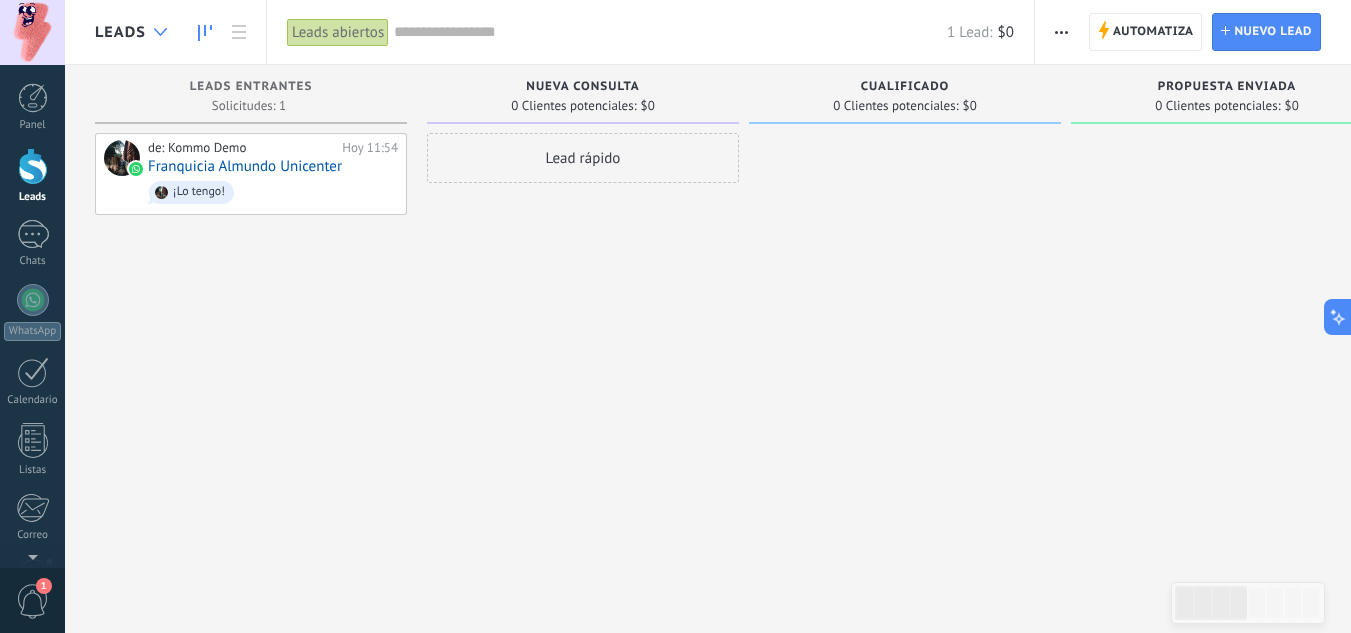 click at bounding box center [160, 32] 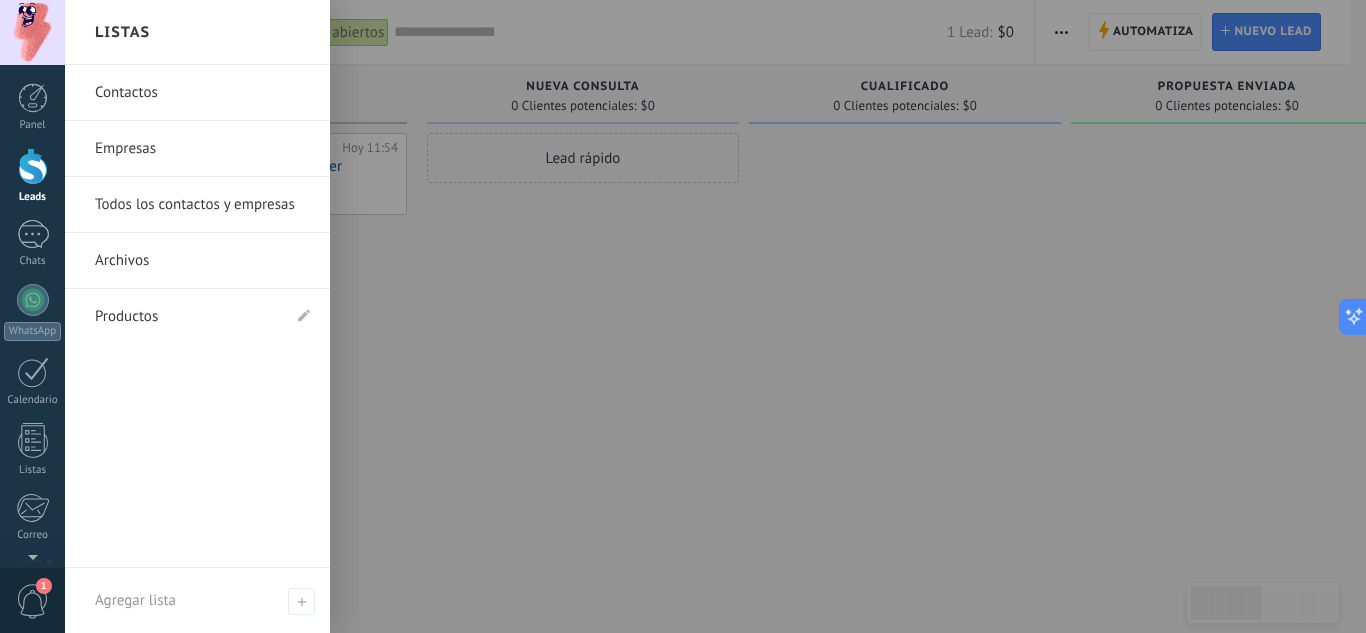 click at bounding box center (748, 316) 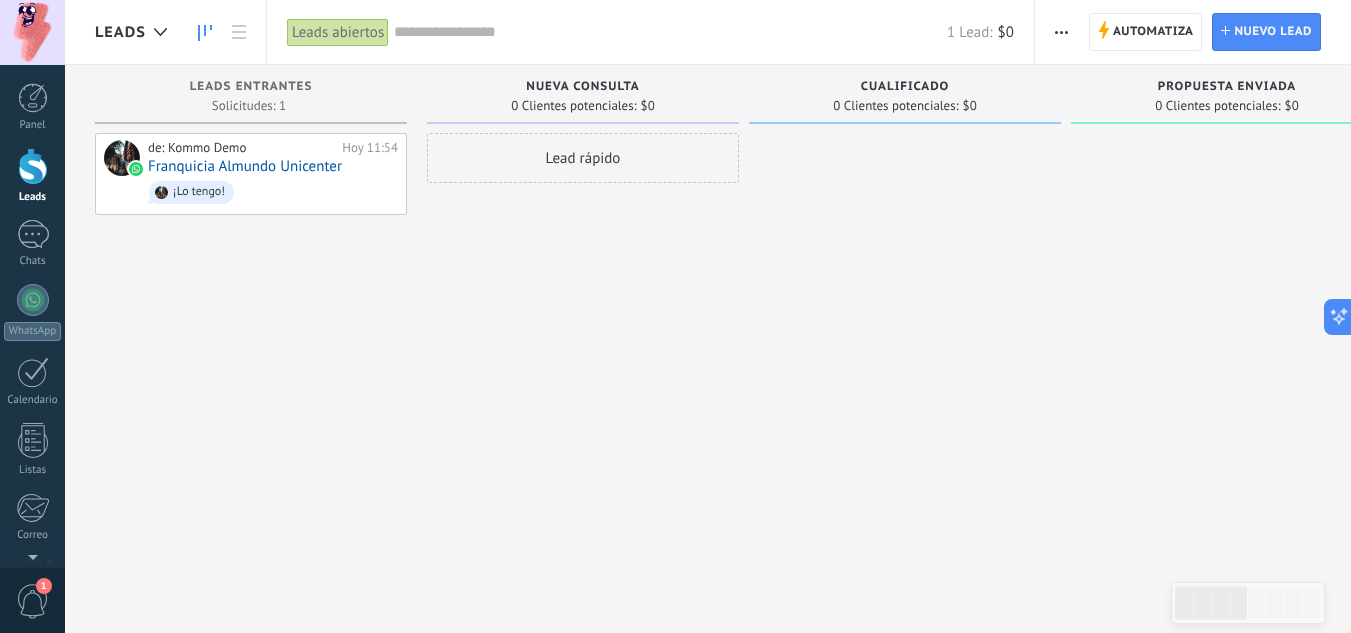 click on "Leads abiertos" at bounding box center (338, 32) 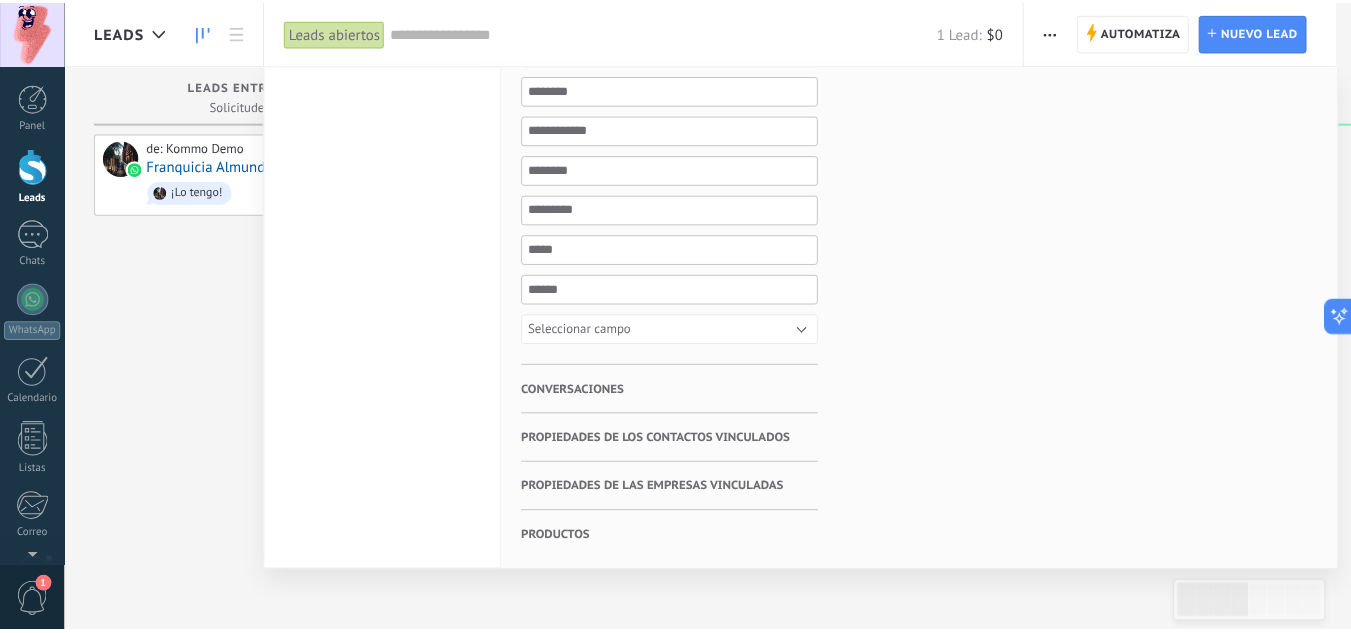 scroll, scrollTop: 0, scrollLeft: 0, axis: both 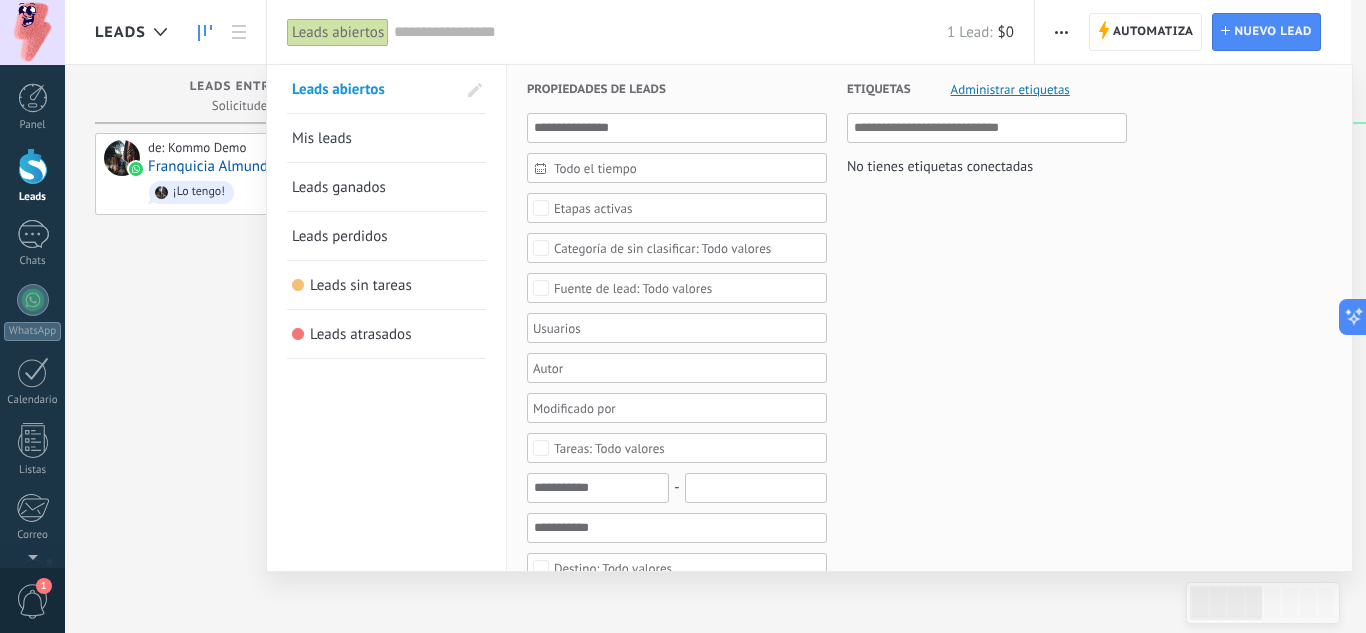 click at bounding box center (683, 316) 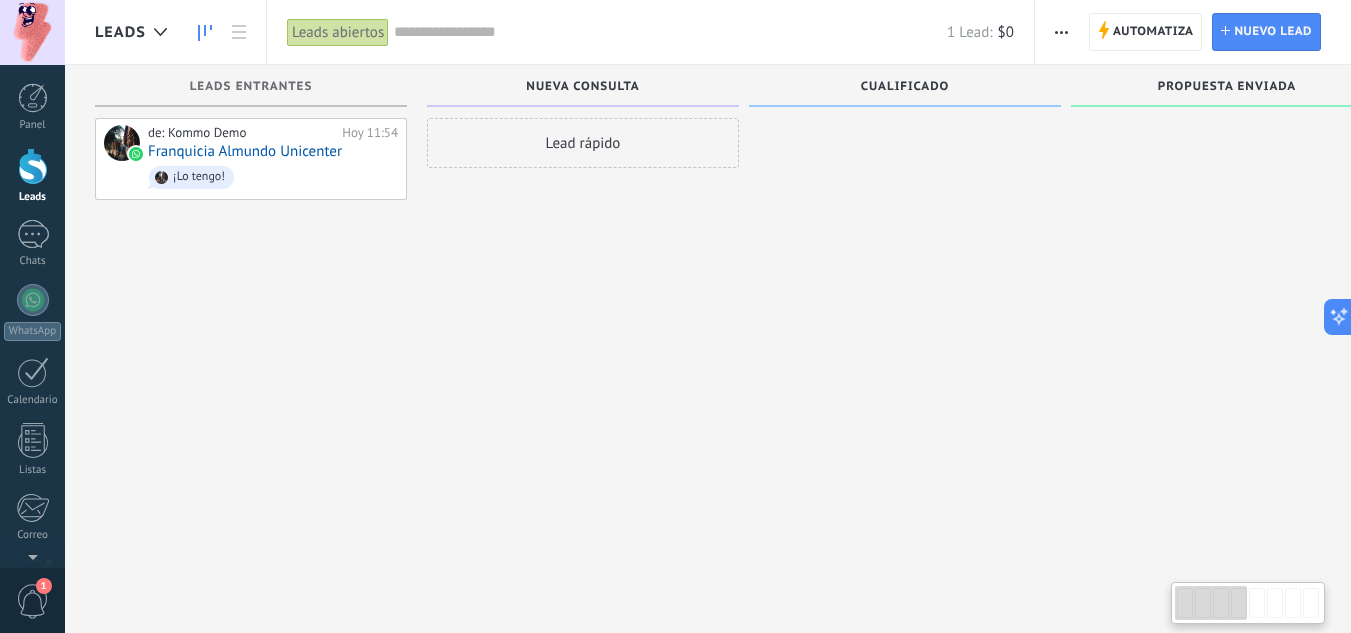 scroll, scrollTop: 0, scrollLeft: 0, axis: both 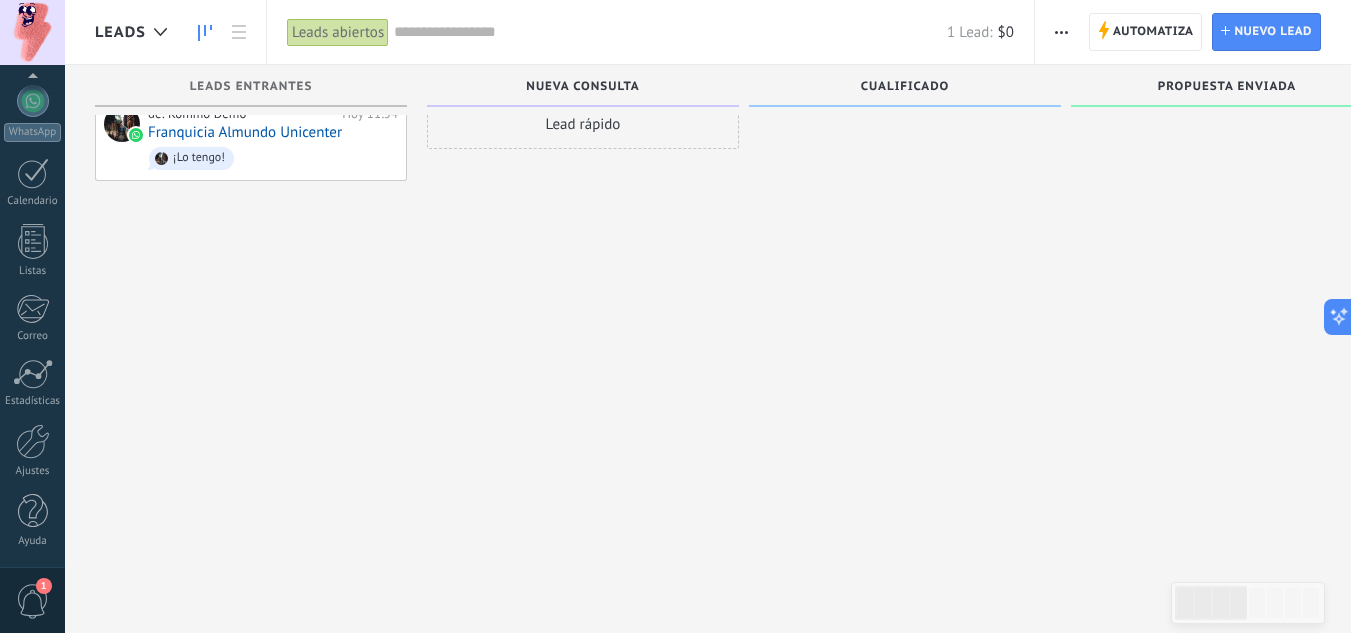click on "1" at bounding box center (33, 601) 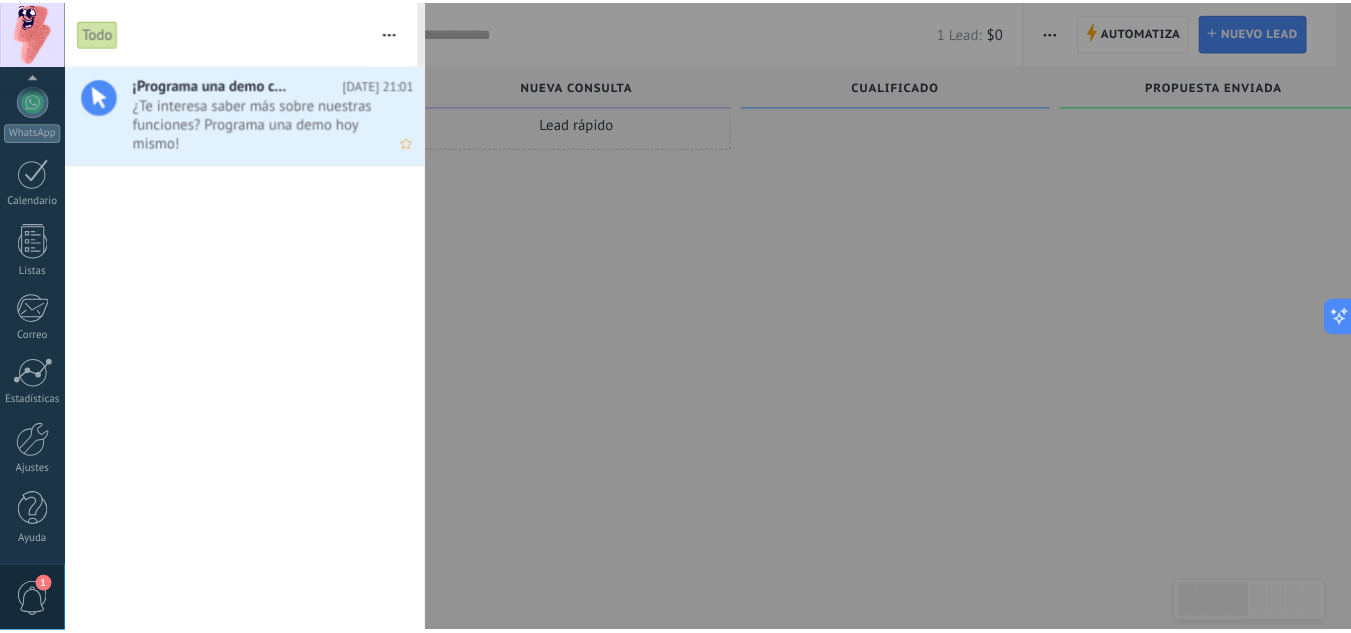 scroll, scrollTop: 0, scrollLeft: 0, axis: both 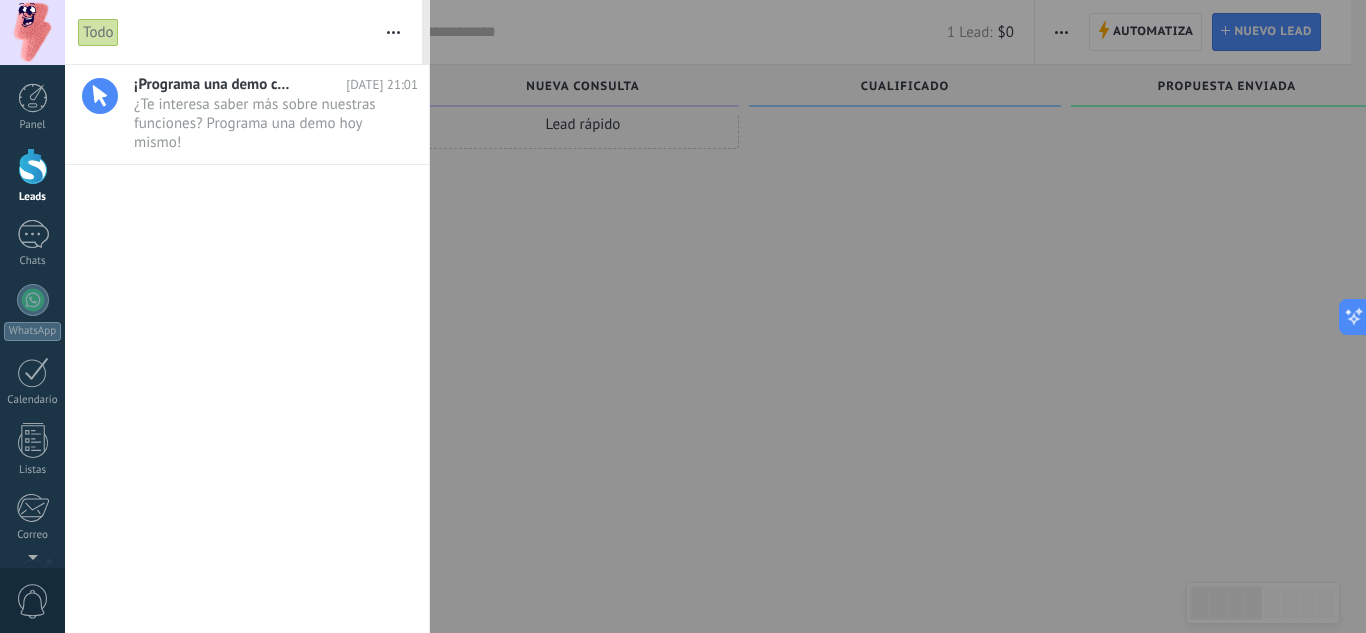 click at bounding box center [683, 316] 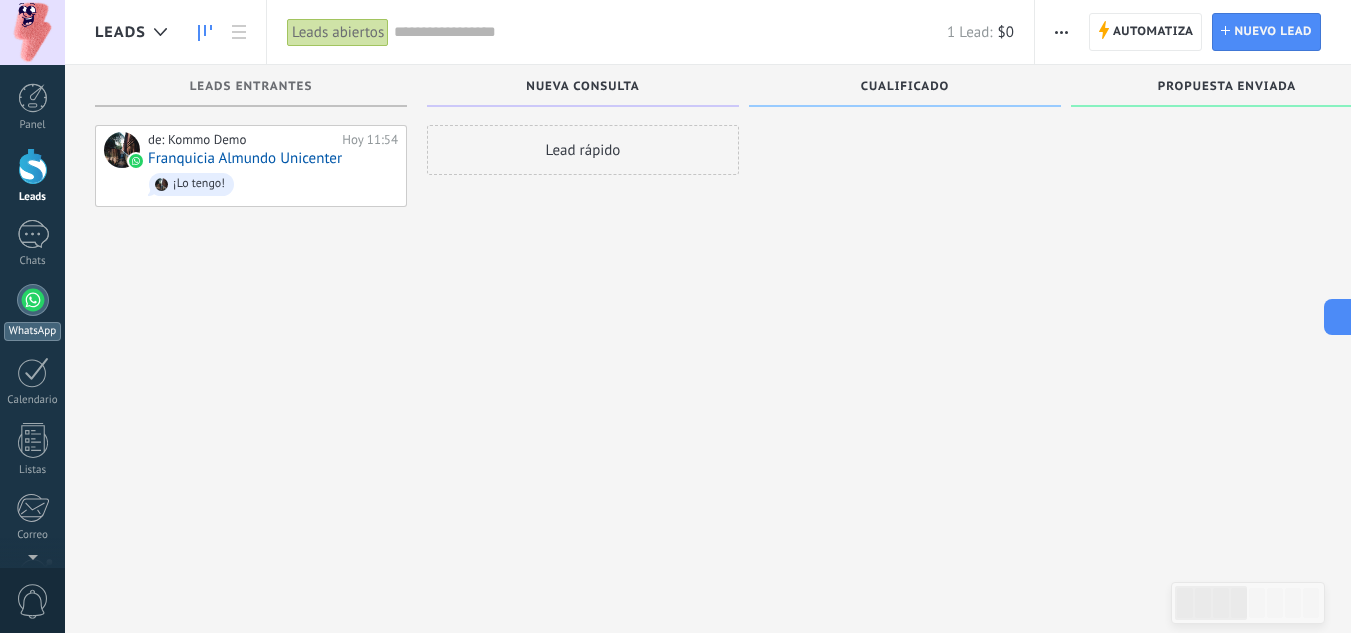 scroll, scrollTop: 0, scrollLeft: 0, axis: both 